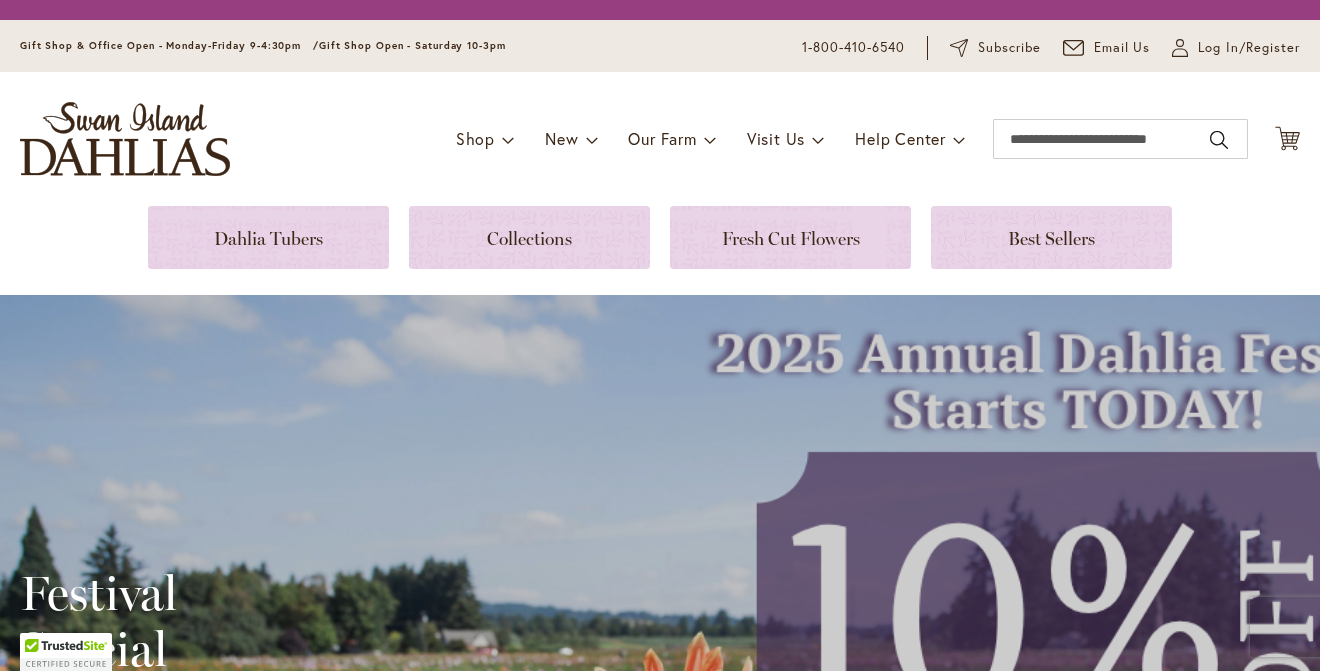 scroll, scrollTop: 0, scrollLeft: 0, axis: both 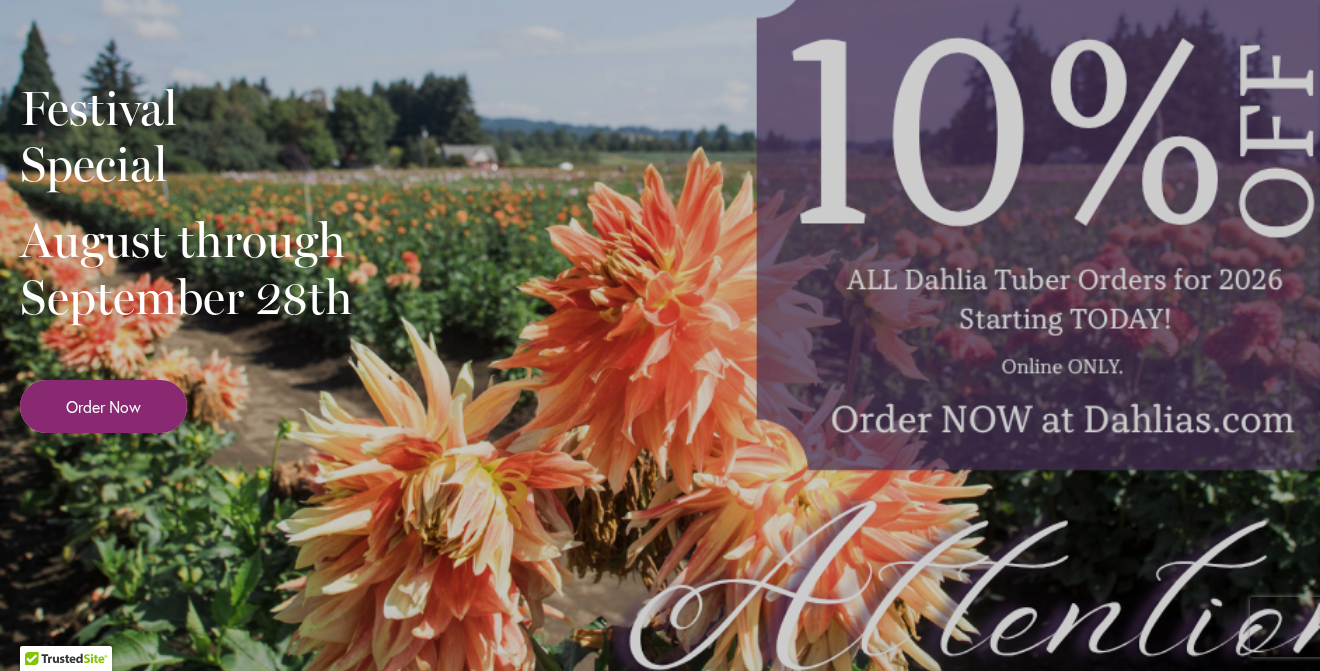 click on "Order Now" at bounding box center [103, 406] 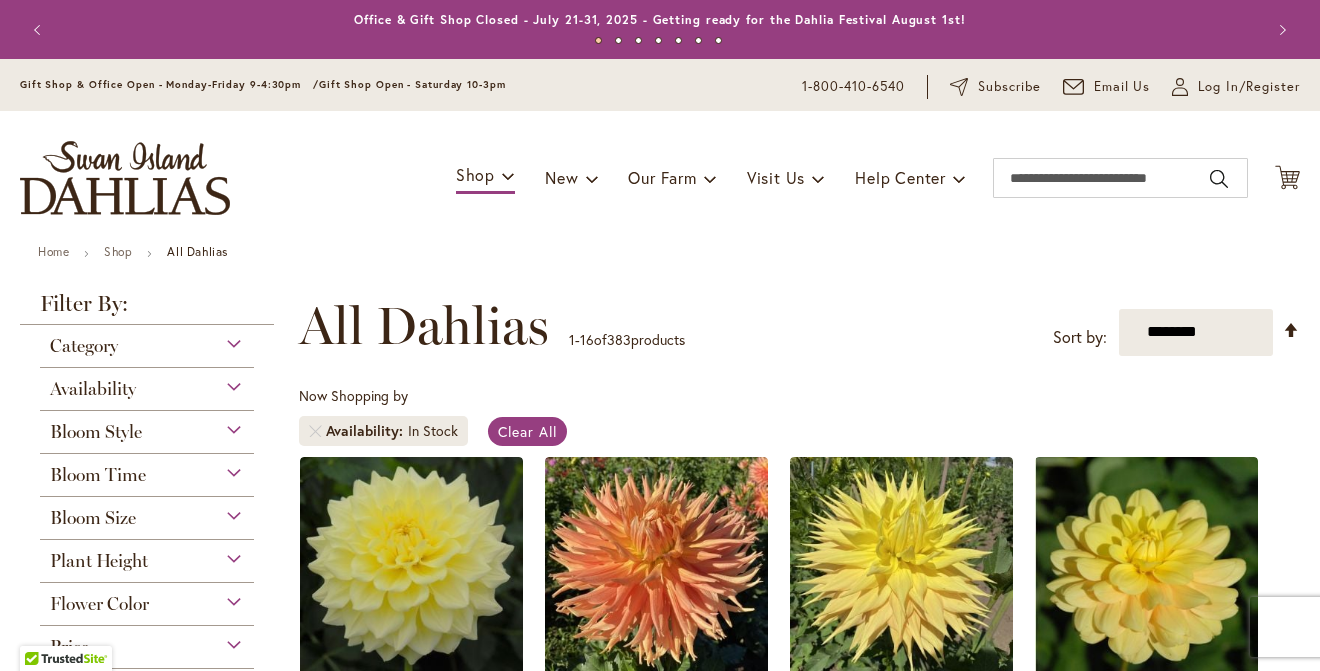 scroll, scrollTop: 0, scrollLeft: 0, axis: both 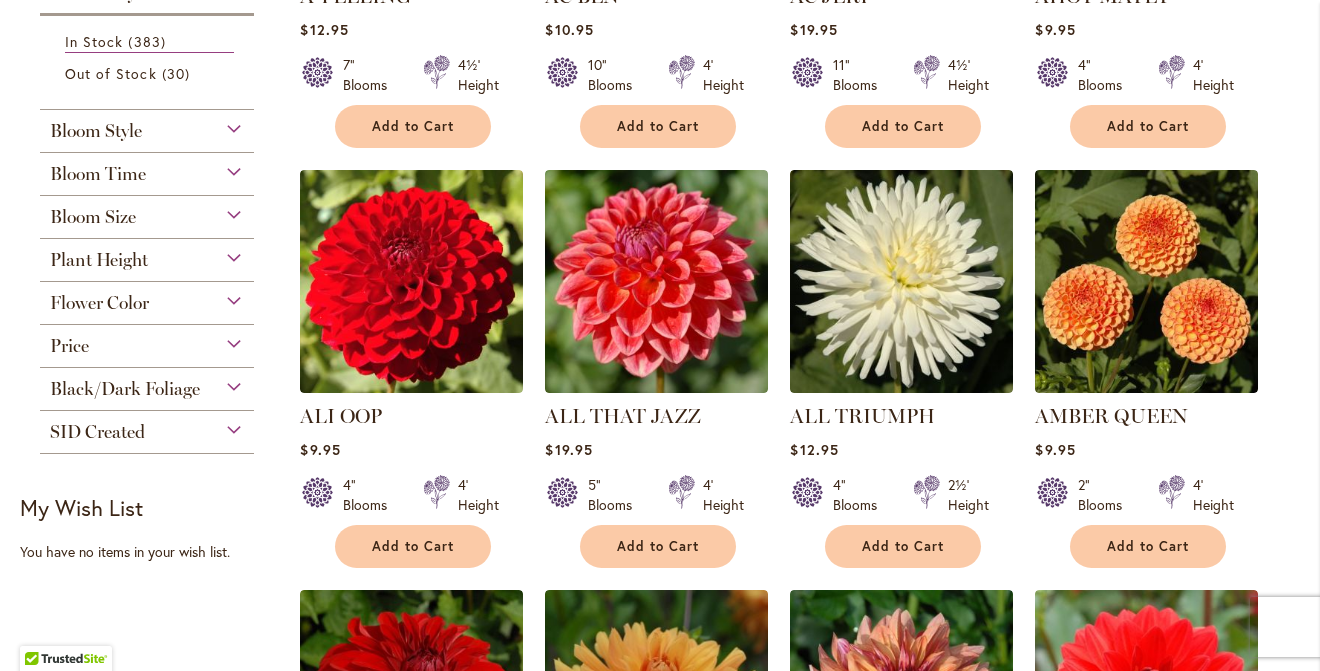 click on "Flower Color" at bounding box center (147, 298) 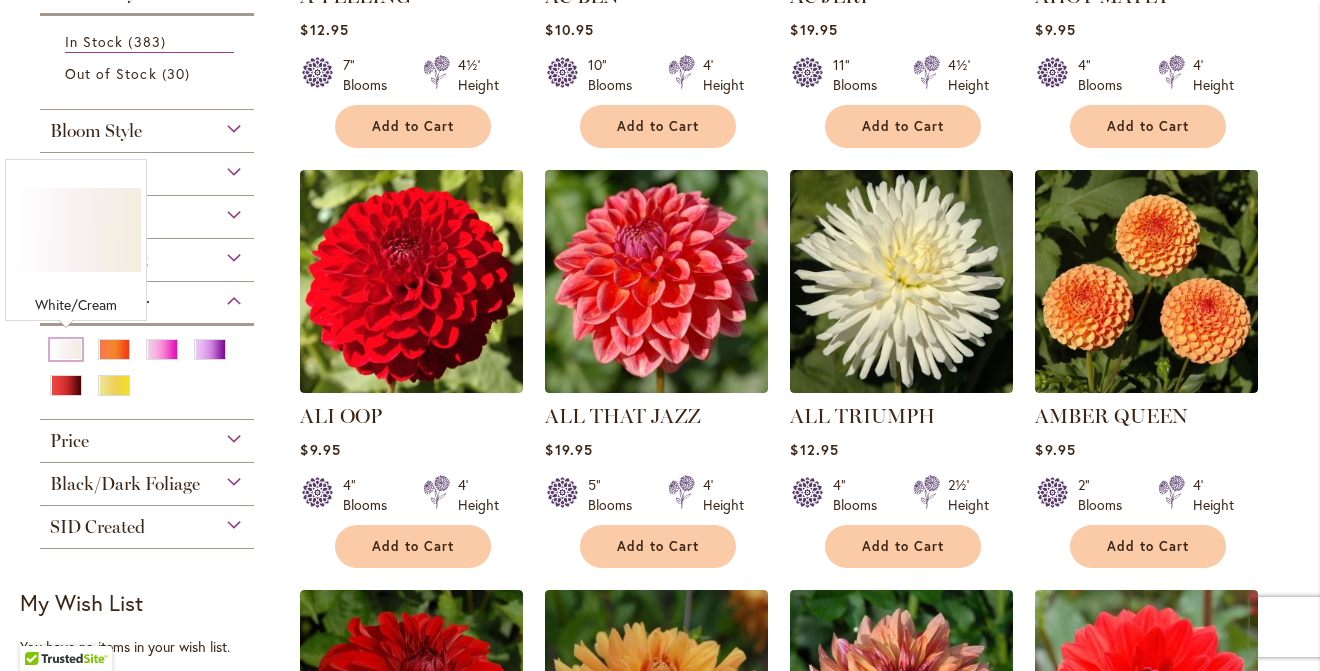 click at bounding box center (66, 349) 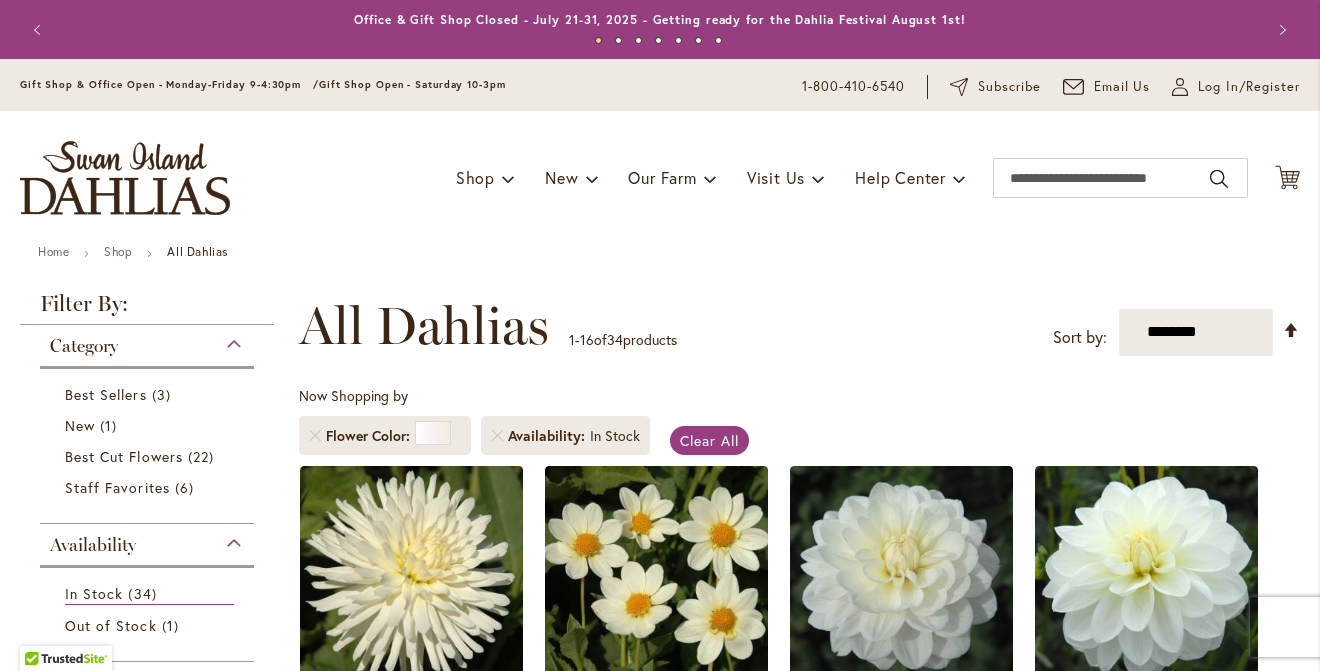scroll, scrollTop: 0, scrollLeft: 0, axis: both 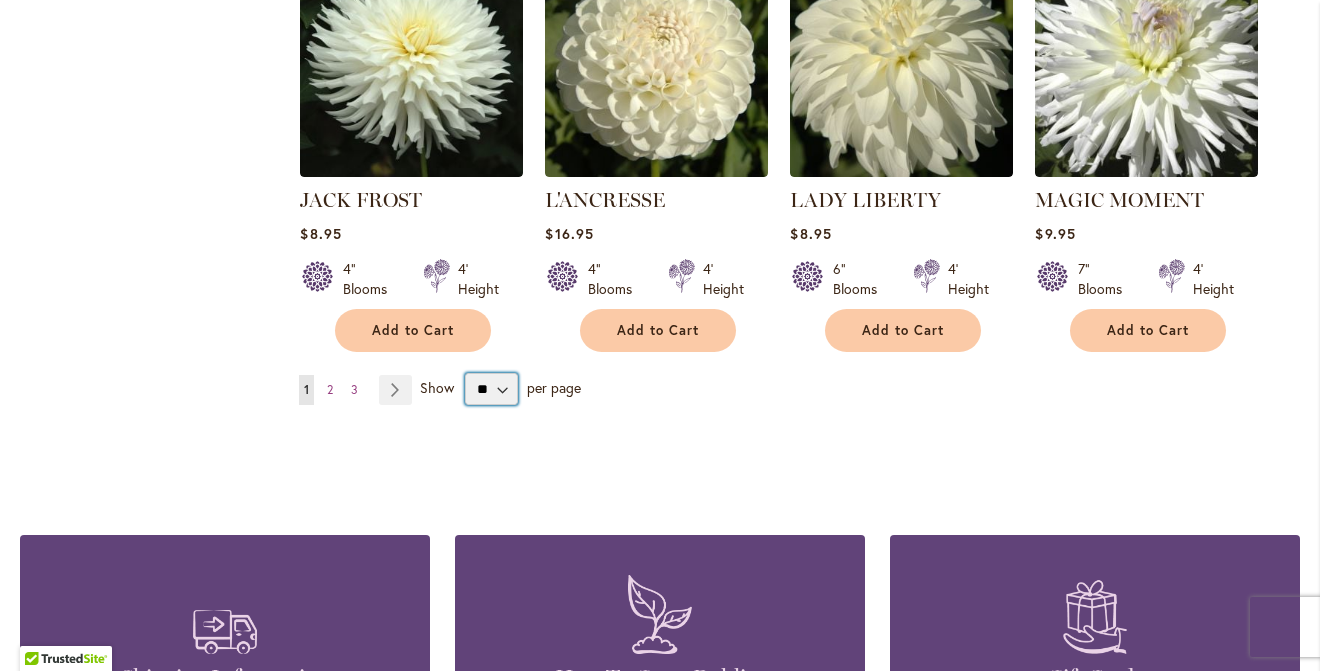 click on "**
**
**
**" at bounding box center (491, 389) 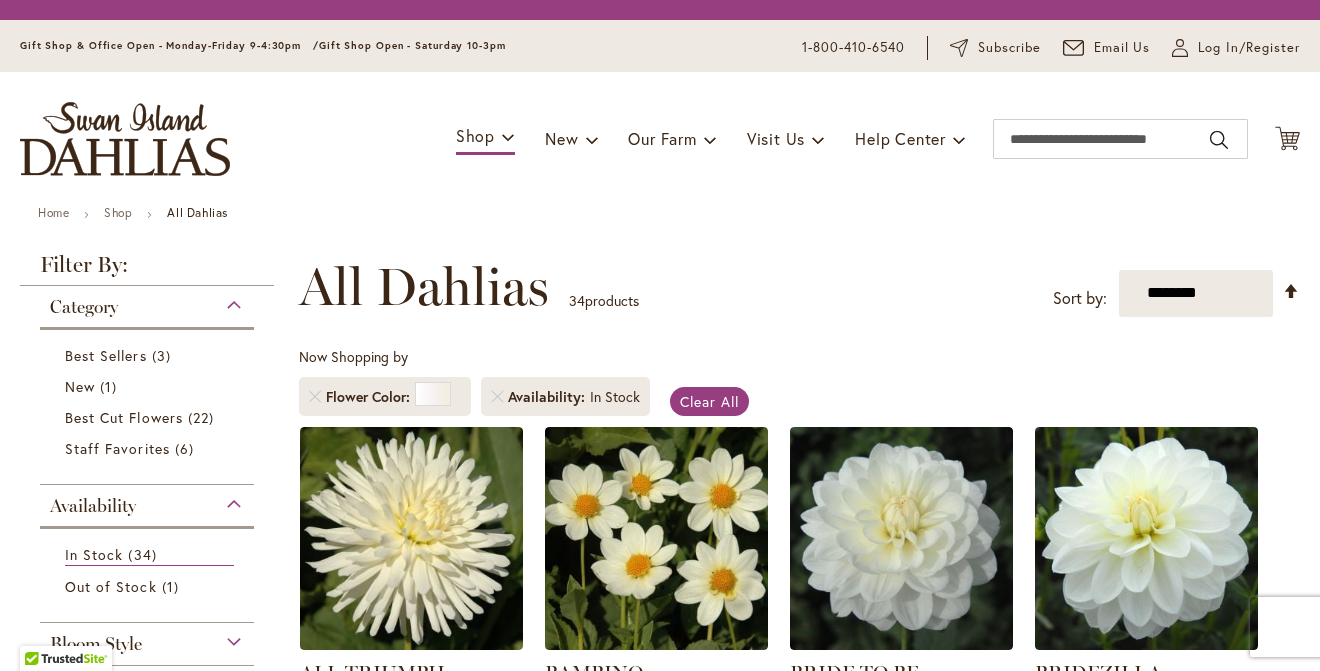 scroll, scrollTop: 0, scrollLeft: 0, axis: both 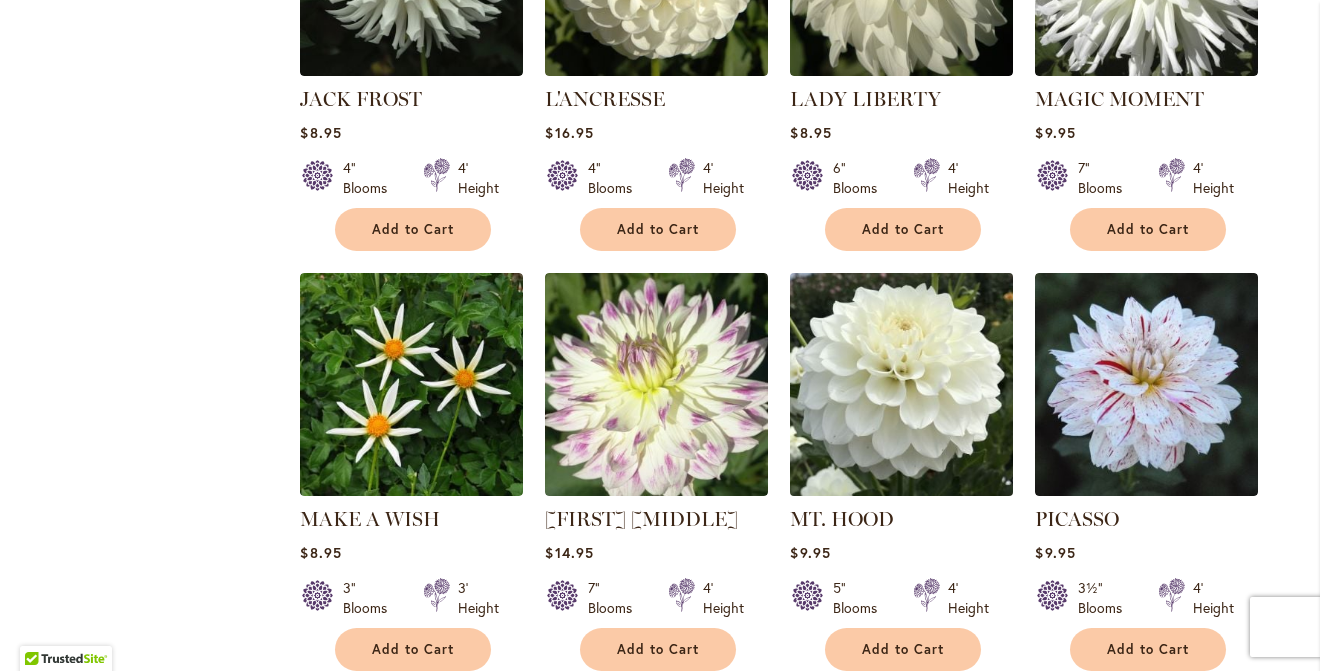 click at bounding box center (902, 384) 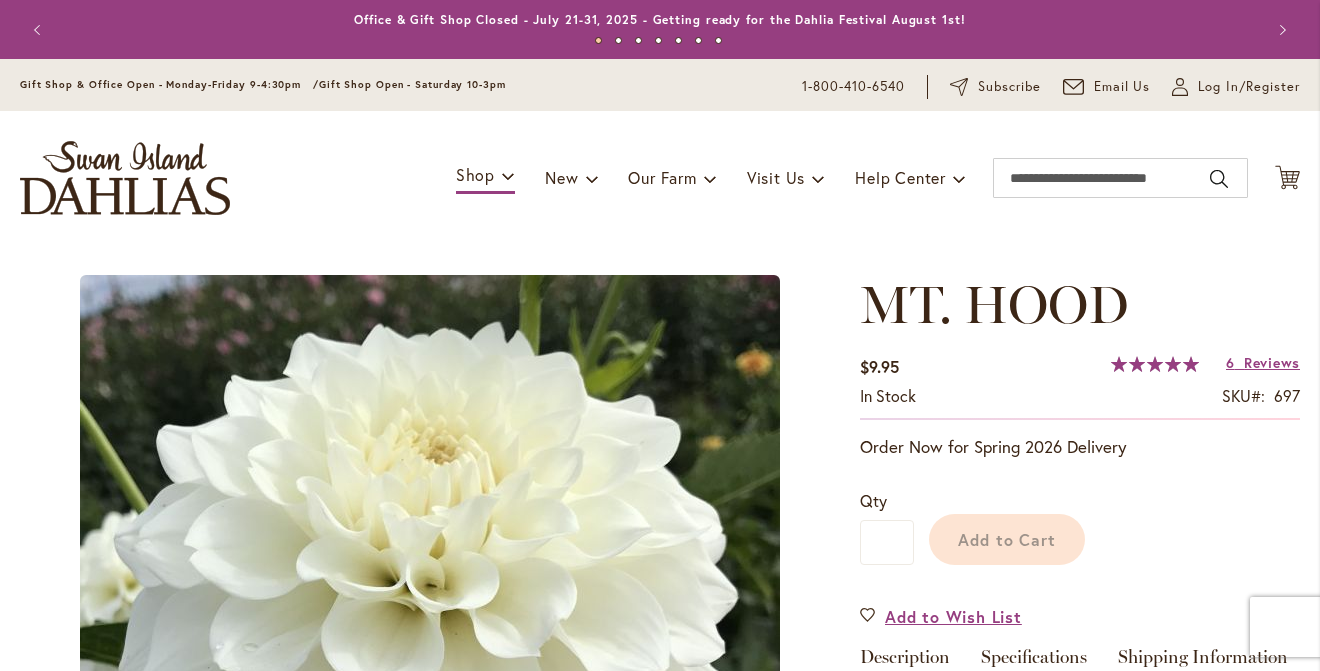 scroll, scrollTop: 0, scrollLeft: 0, axis: both 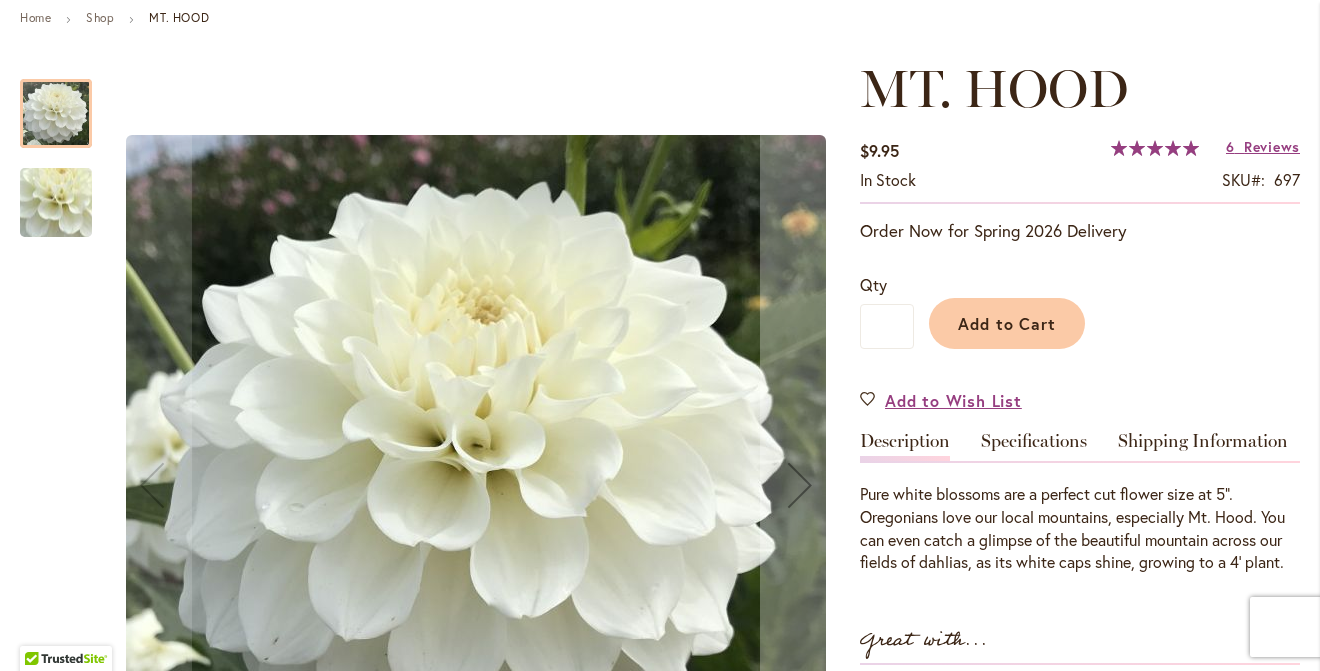 click at bounding box center [56, 202] 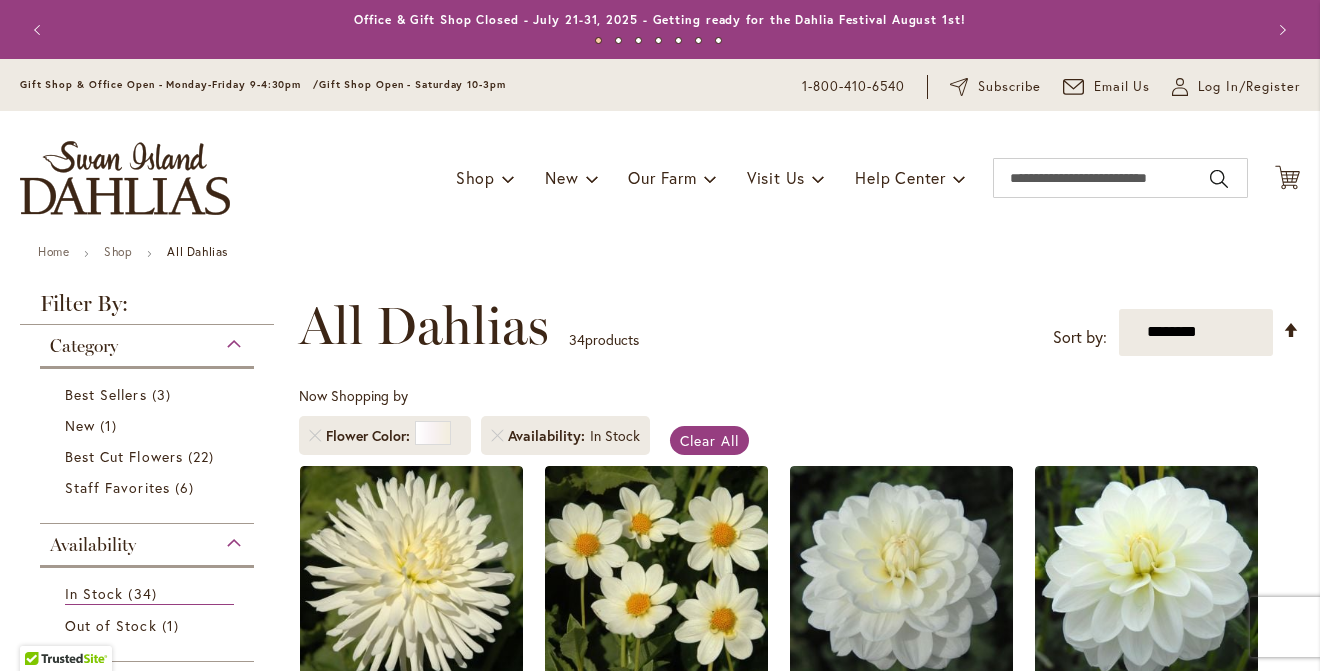 scroll, scrollTop: 0, scrollLeft: 0, axis: both 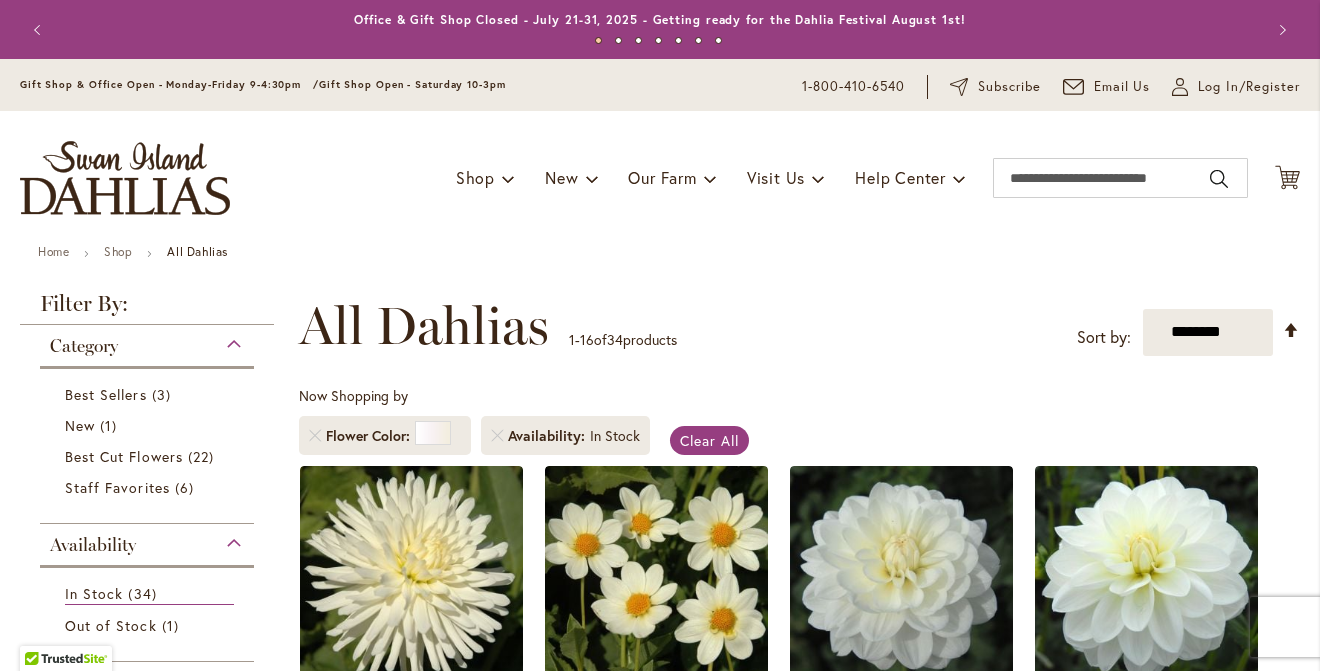 select on "**" 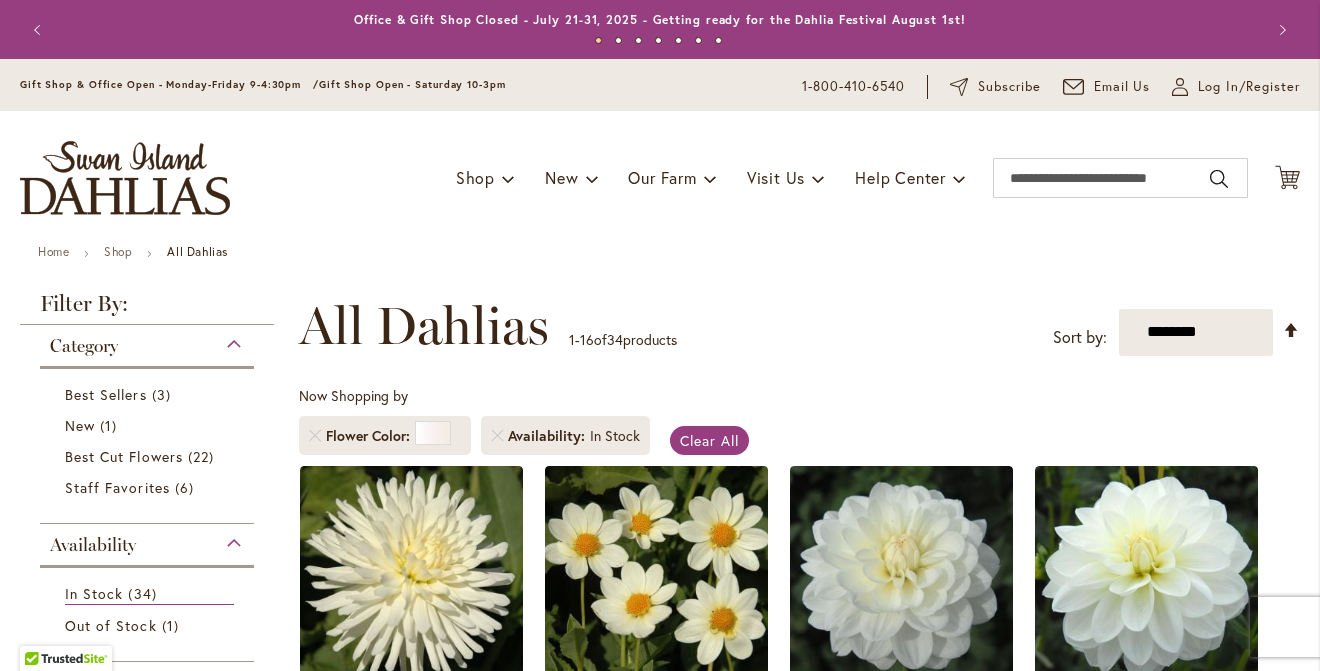 scroll, scrollTop: 0, scrollLeft: 0, axis: both 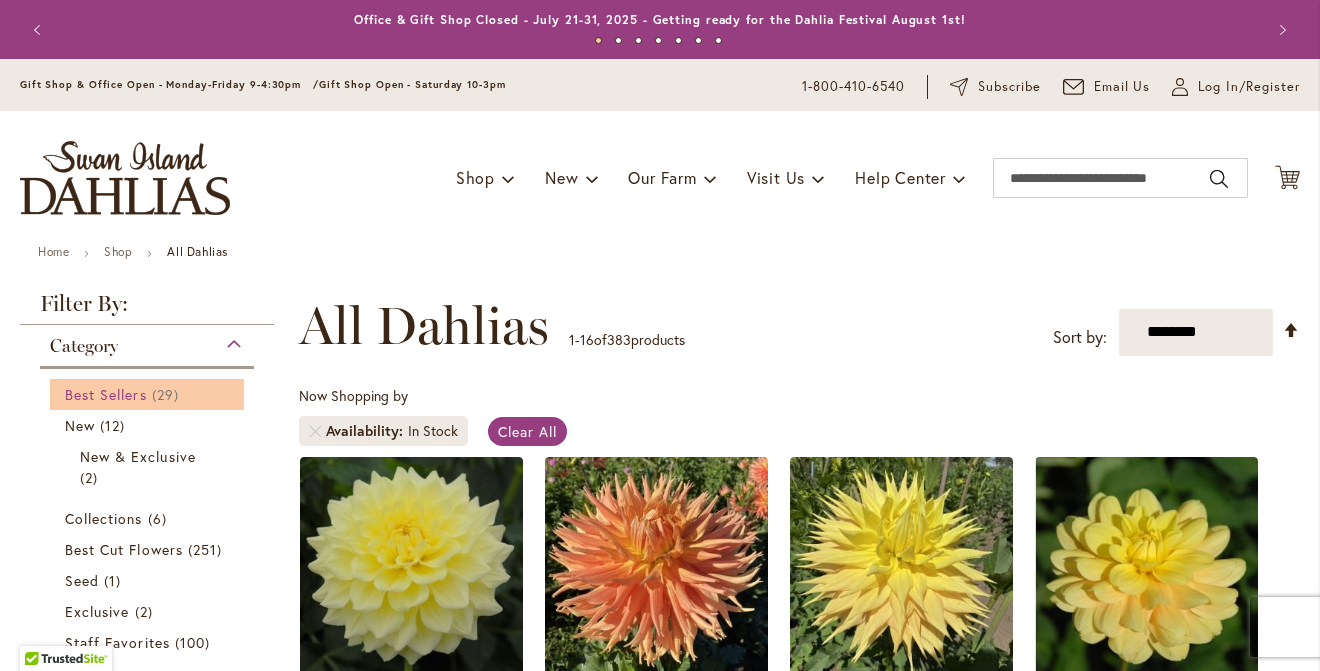 click on "Best Sellers" at bounding box center [106, 394] 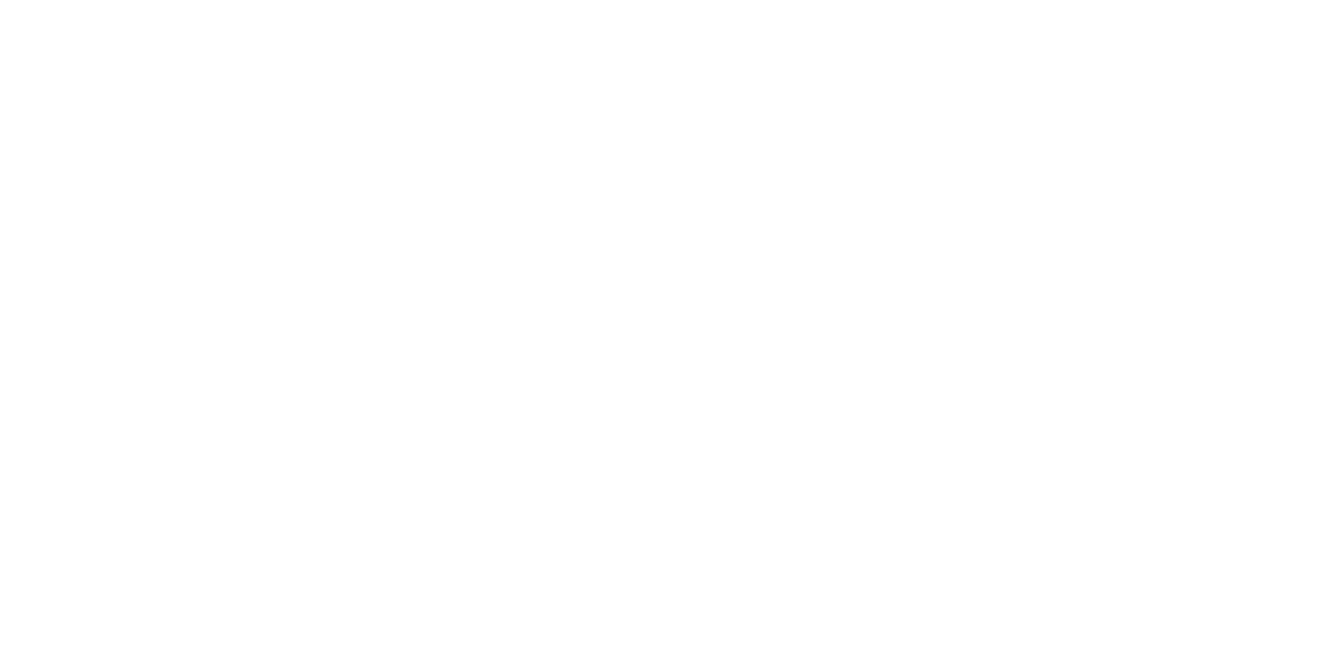 scroll, scrollTop: 0, scrollLeft: 0, axis: both 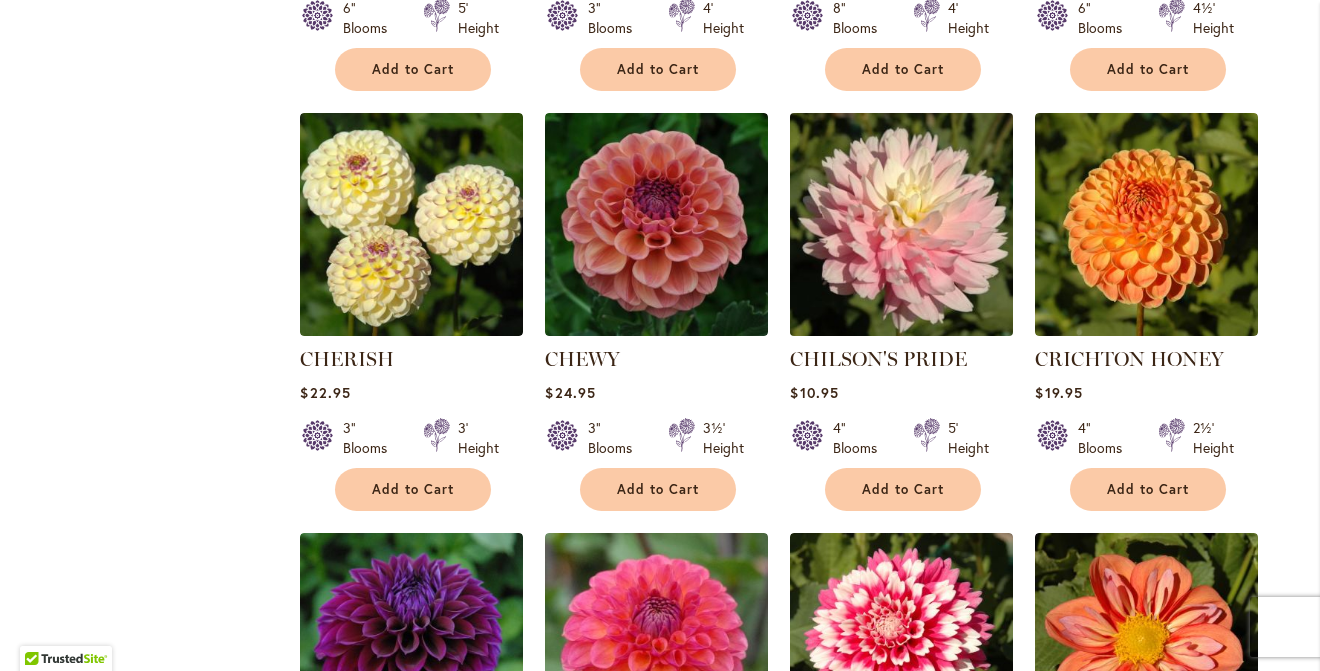 click at bounding box center [902, 224] 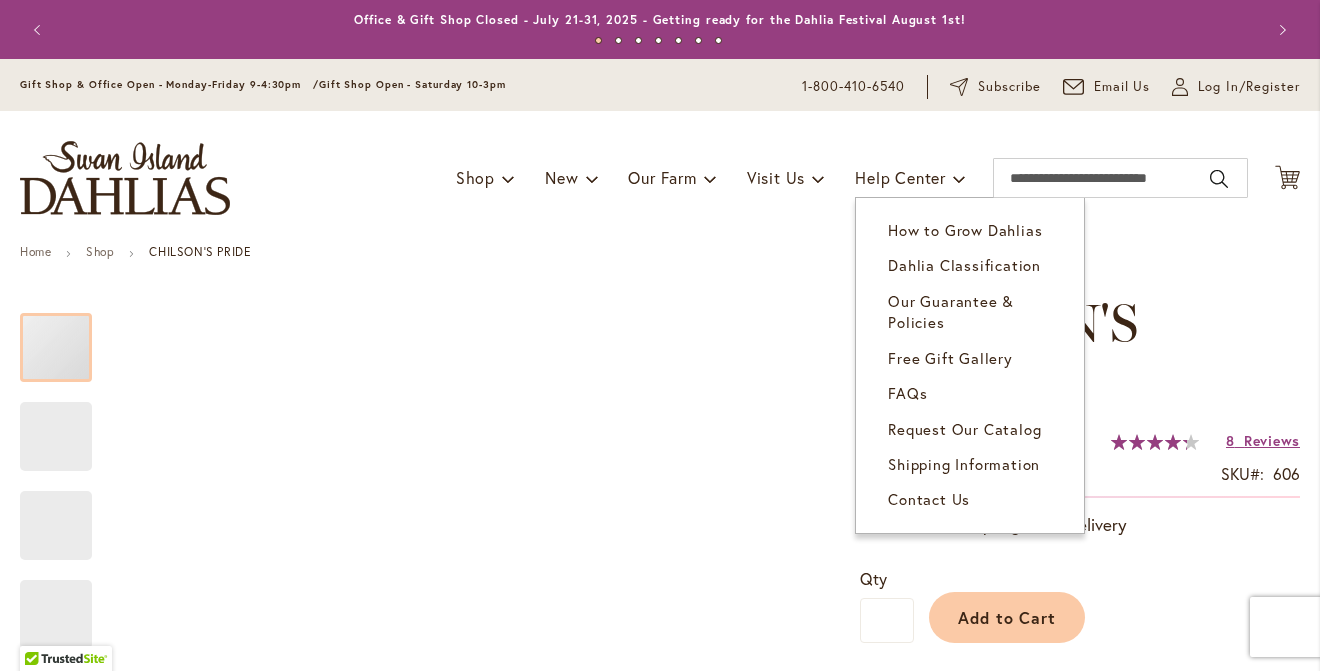 scroll, scrollTop: 0, scrollLeft: 0, axis: both 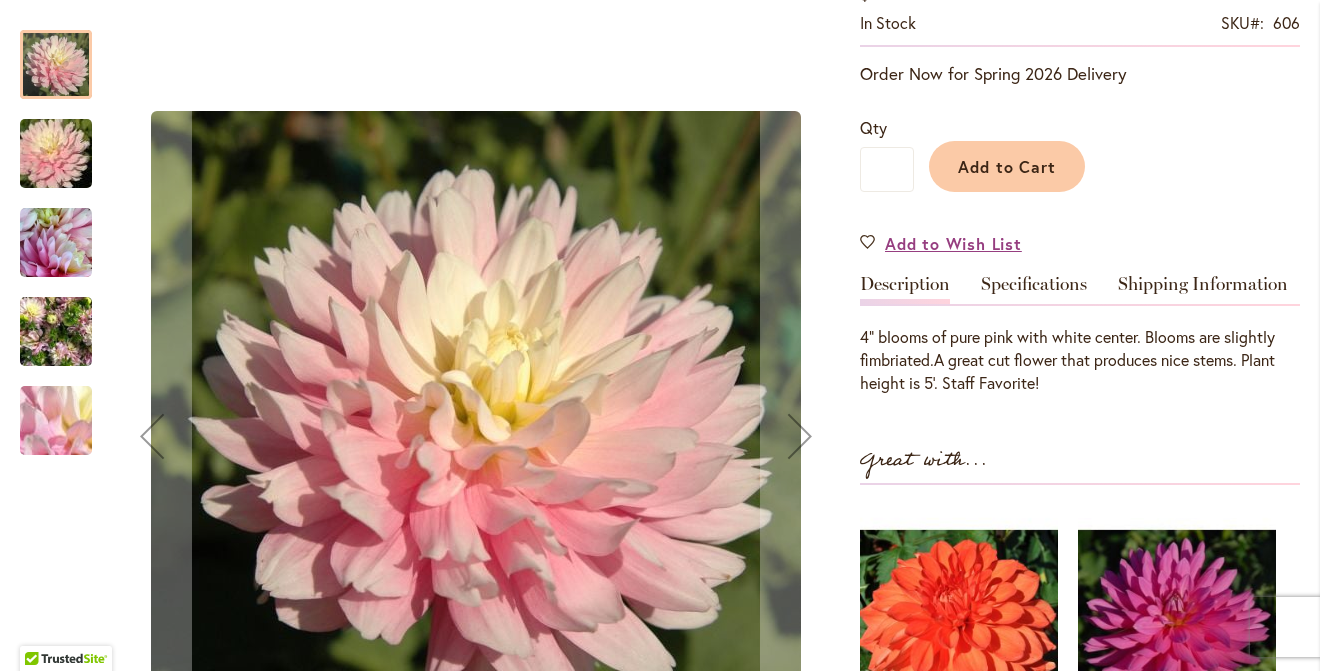 click at bounding box center (56, 154) 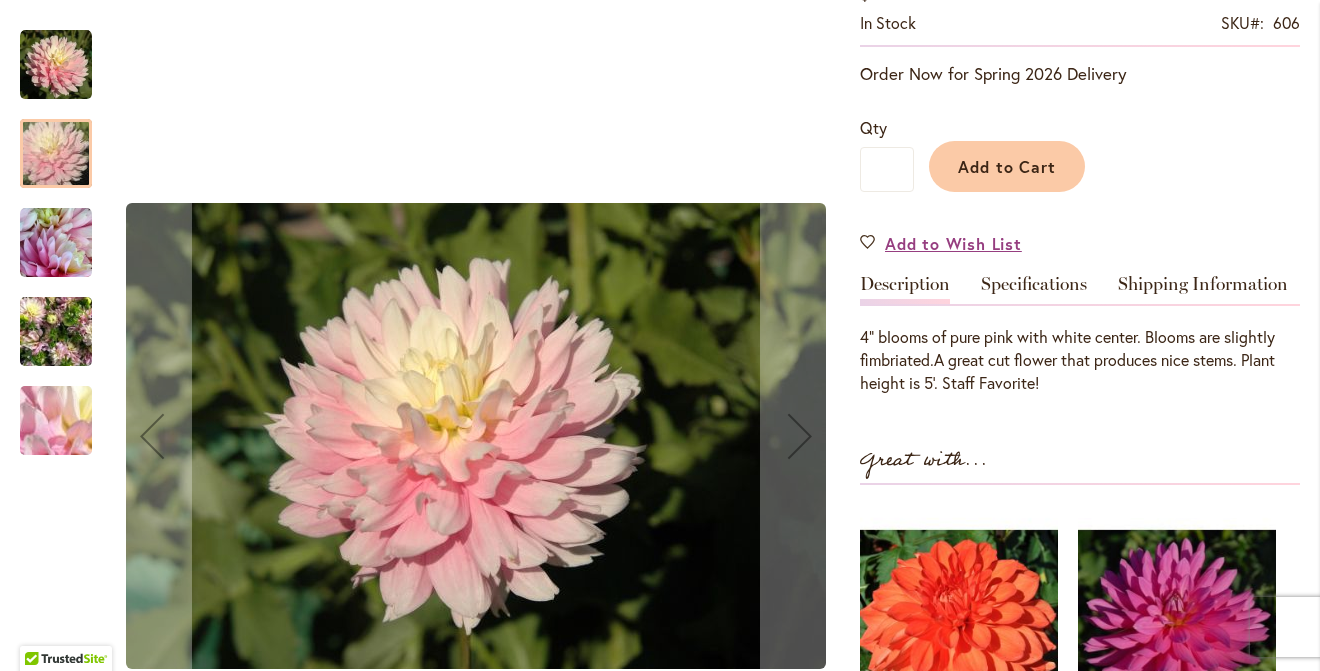 click at bounding box center (56, 332) 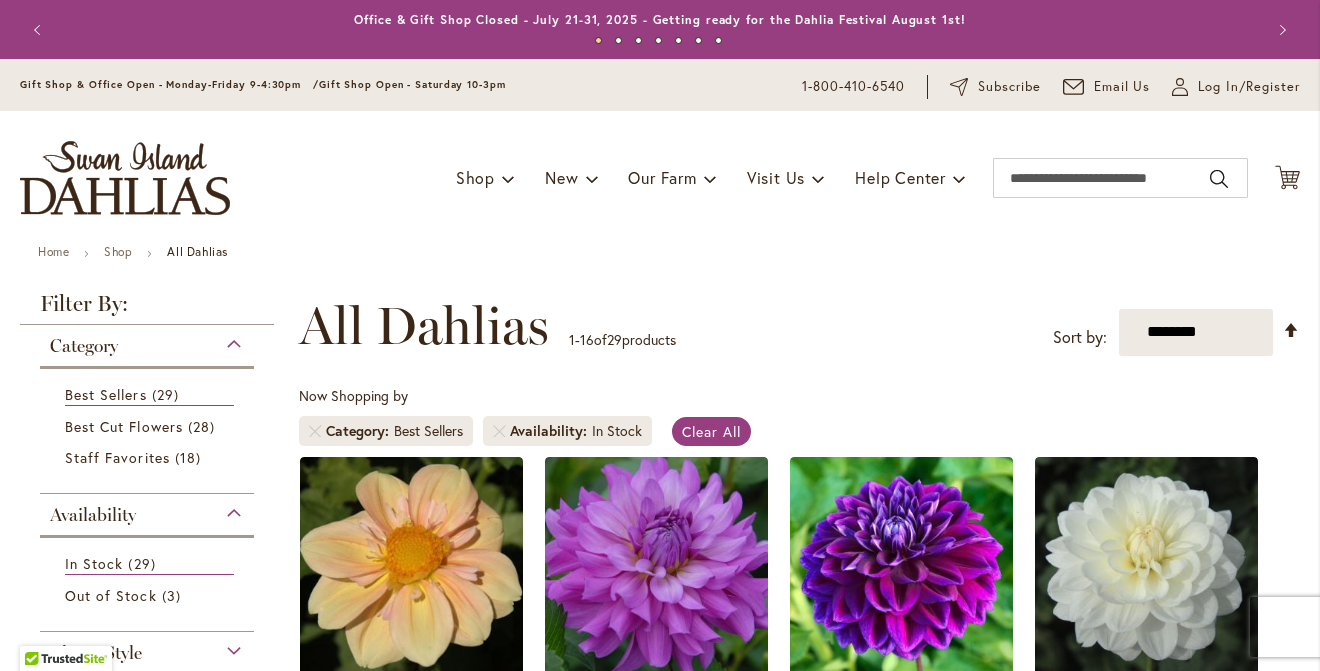 scroll, scrollTop: 0, scrollLeft: 0, axis: both 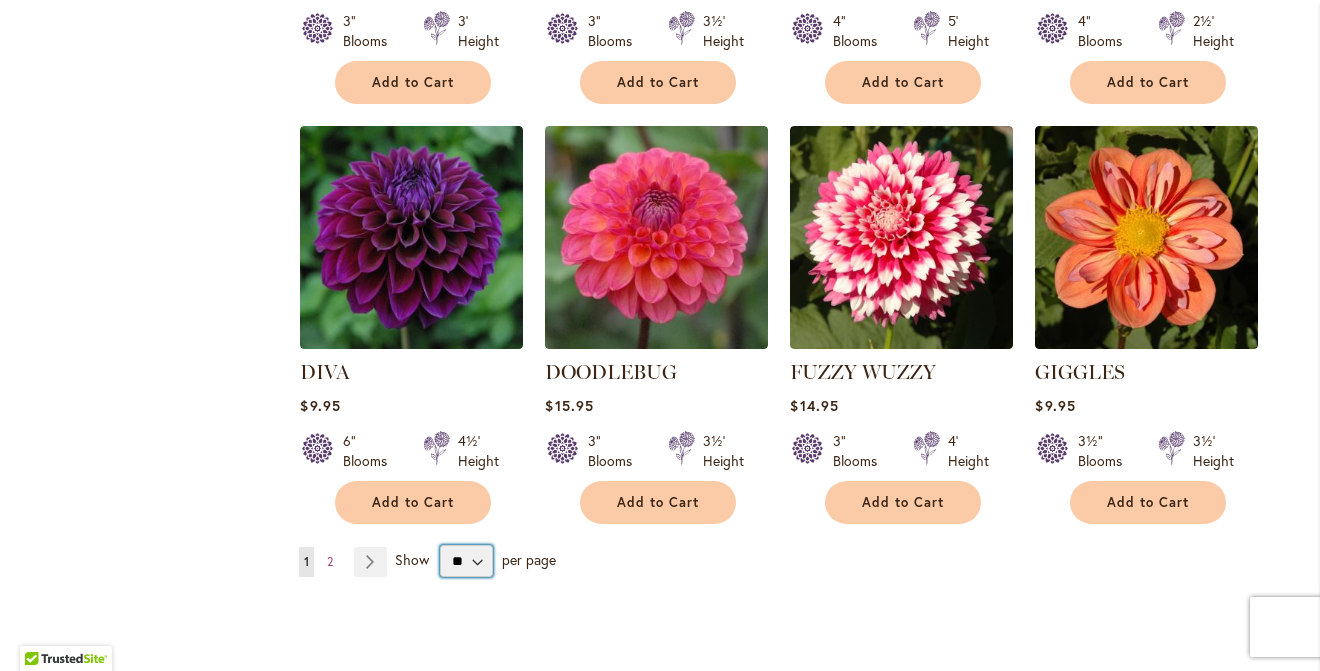 click on "**
**
**
**" at bounding box center (466, 561) 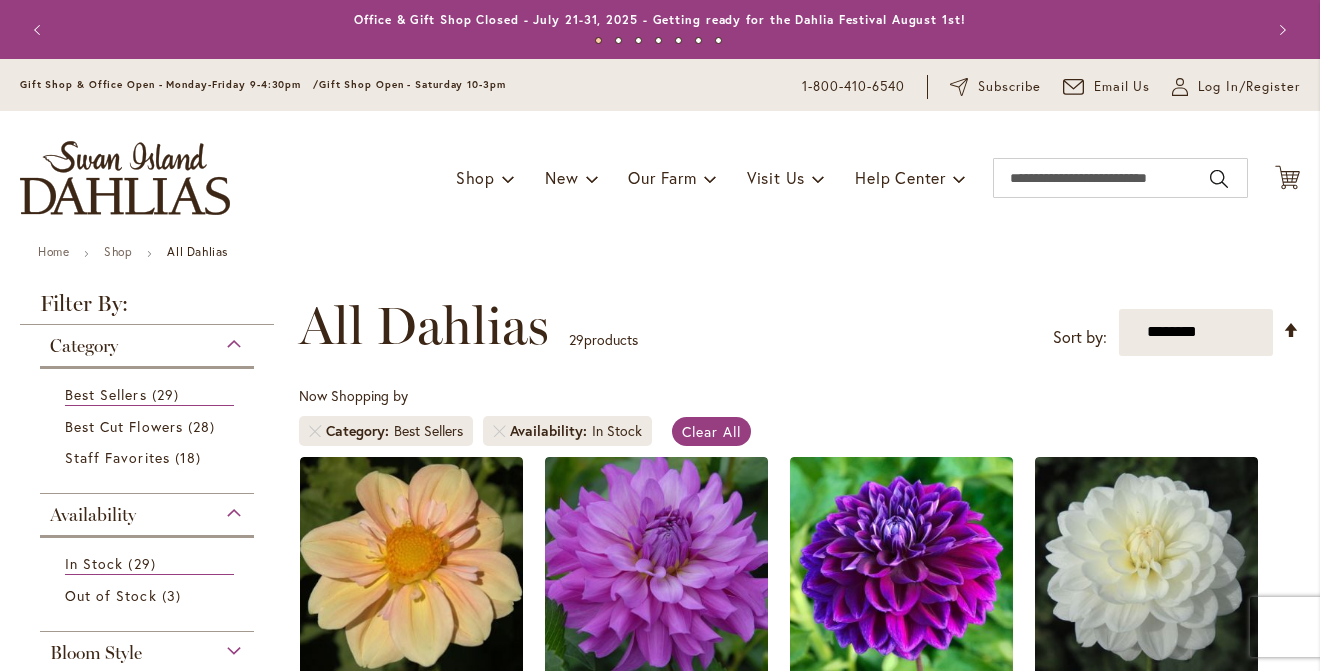 scroll, scrollTop: 0, scrollLeft: 0, axis: both 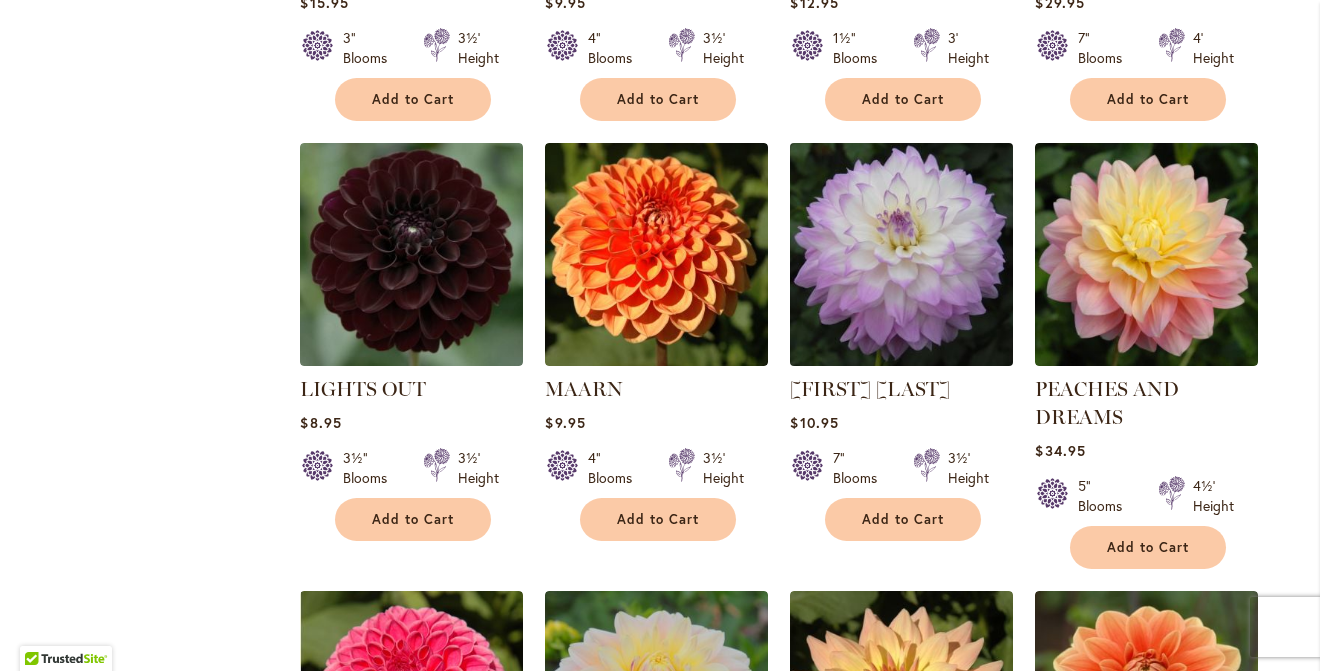 click at bounding box center [902, 254] 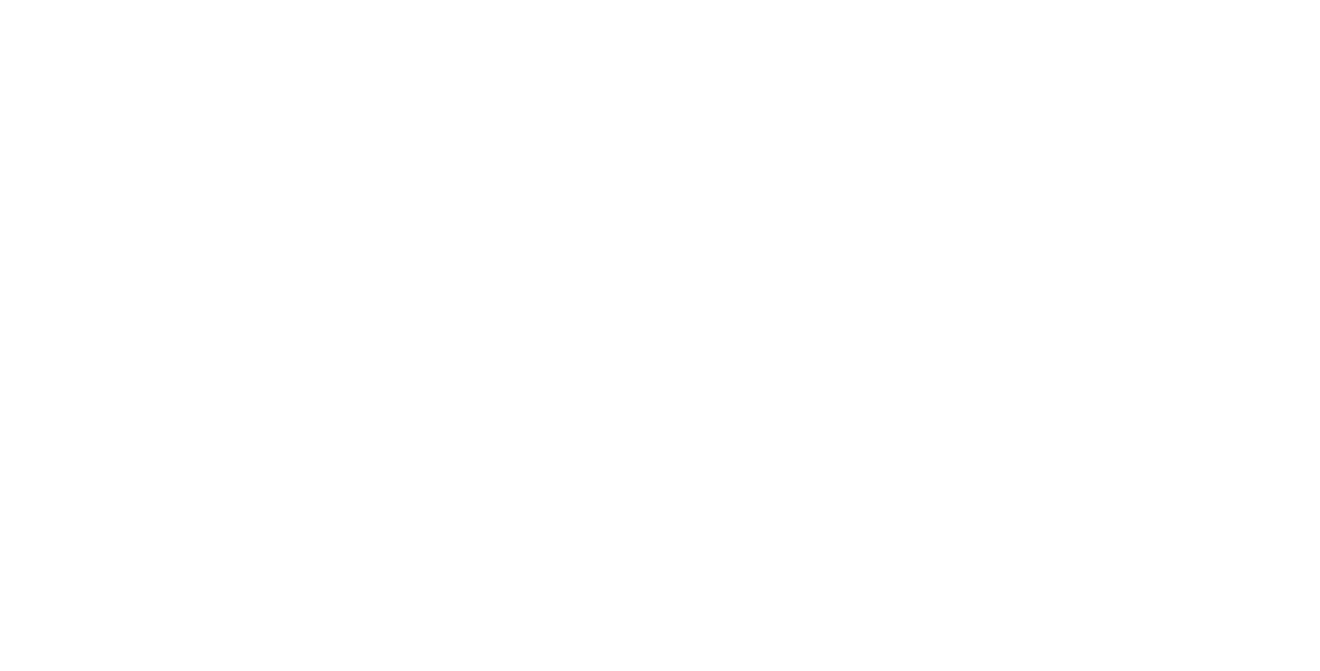 scroll, scrollTop: 0, scrollLeft: 0, axis: both 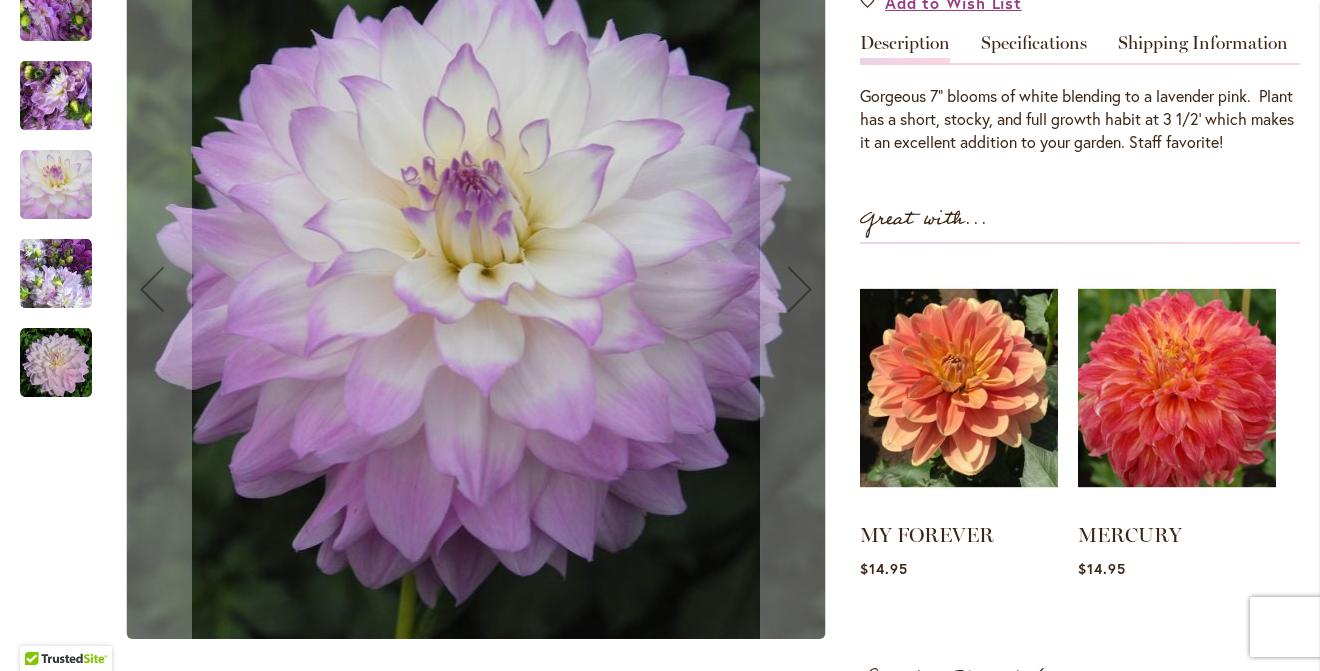 click at bounding box center (56, 274) 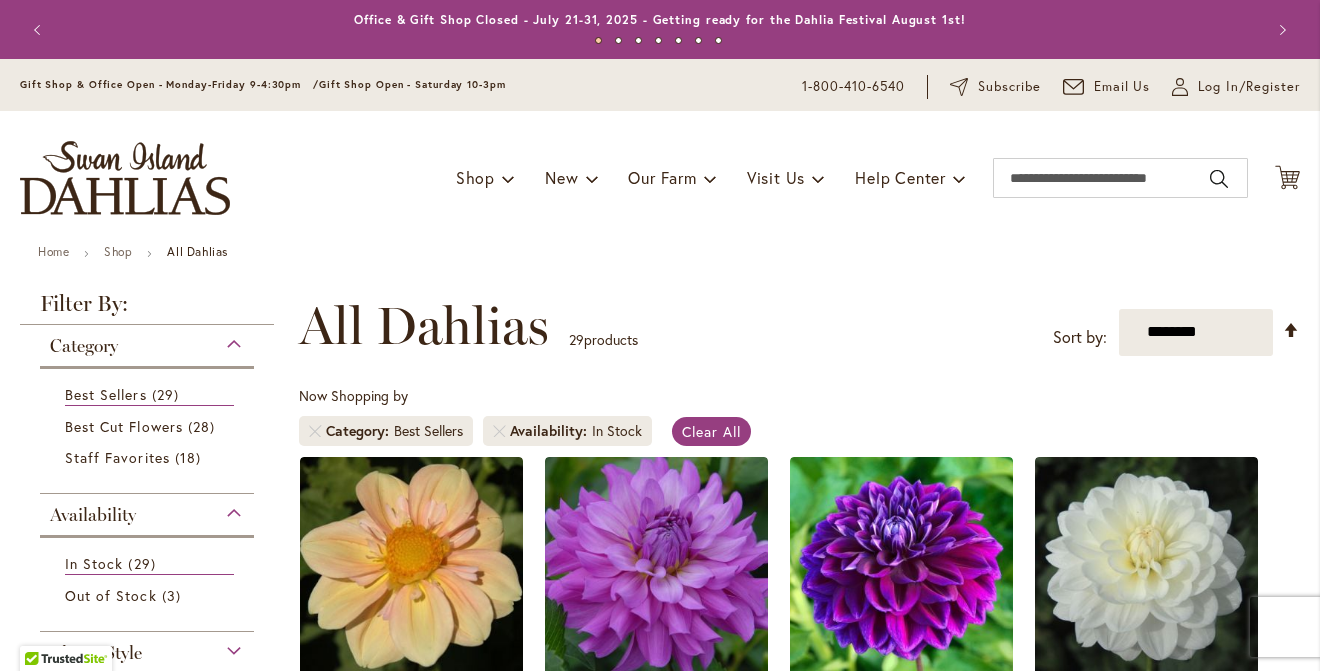scroll, scrollTop: 0, scrollLeft: 0, axis: both 